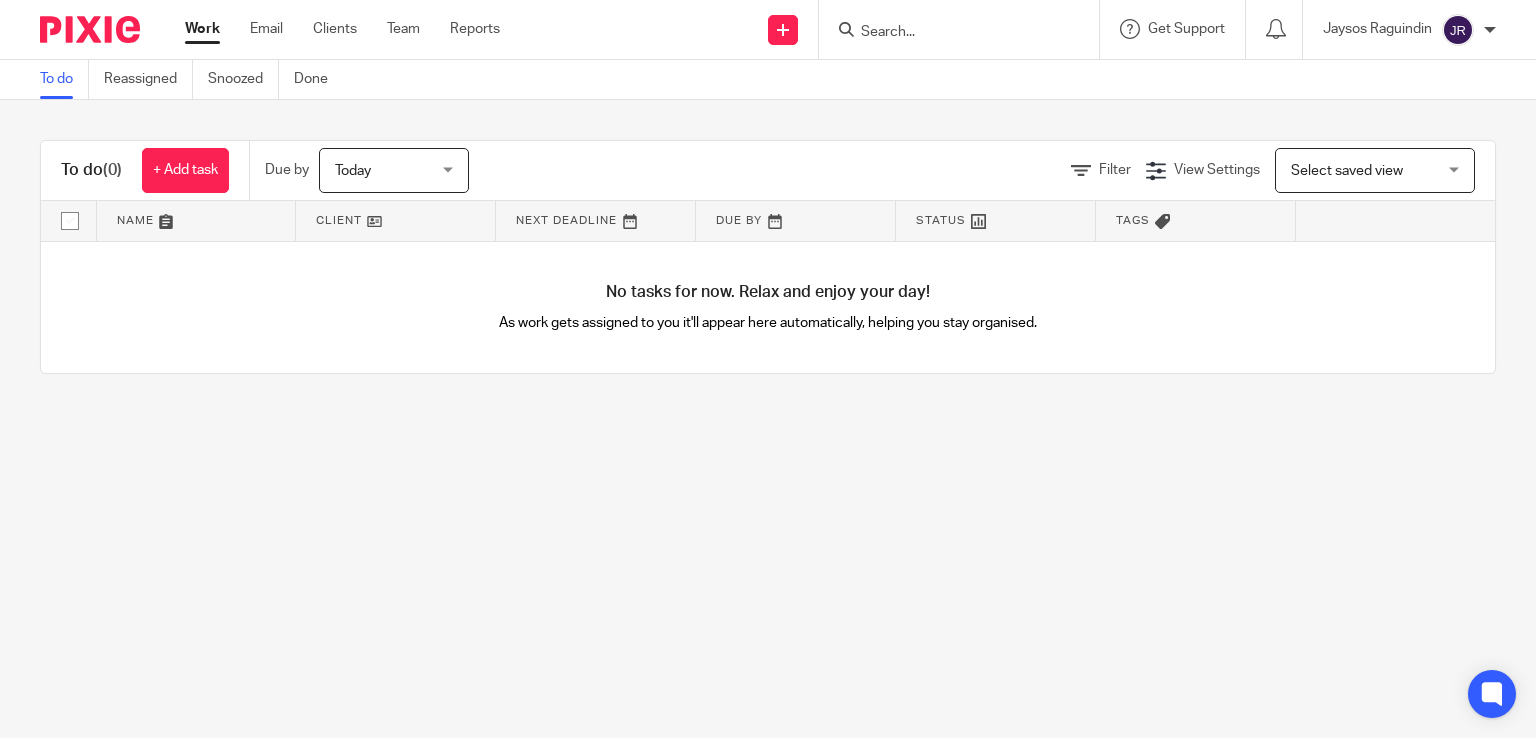 scroll, scrollTop: 0, scrollLeft: 0, axis: both 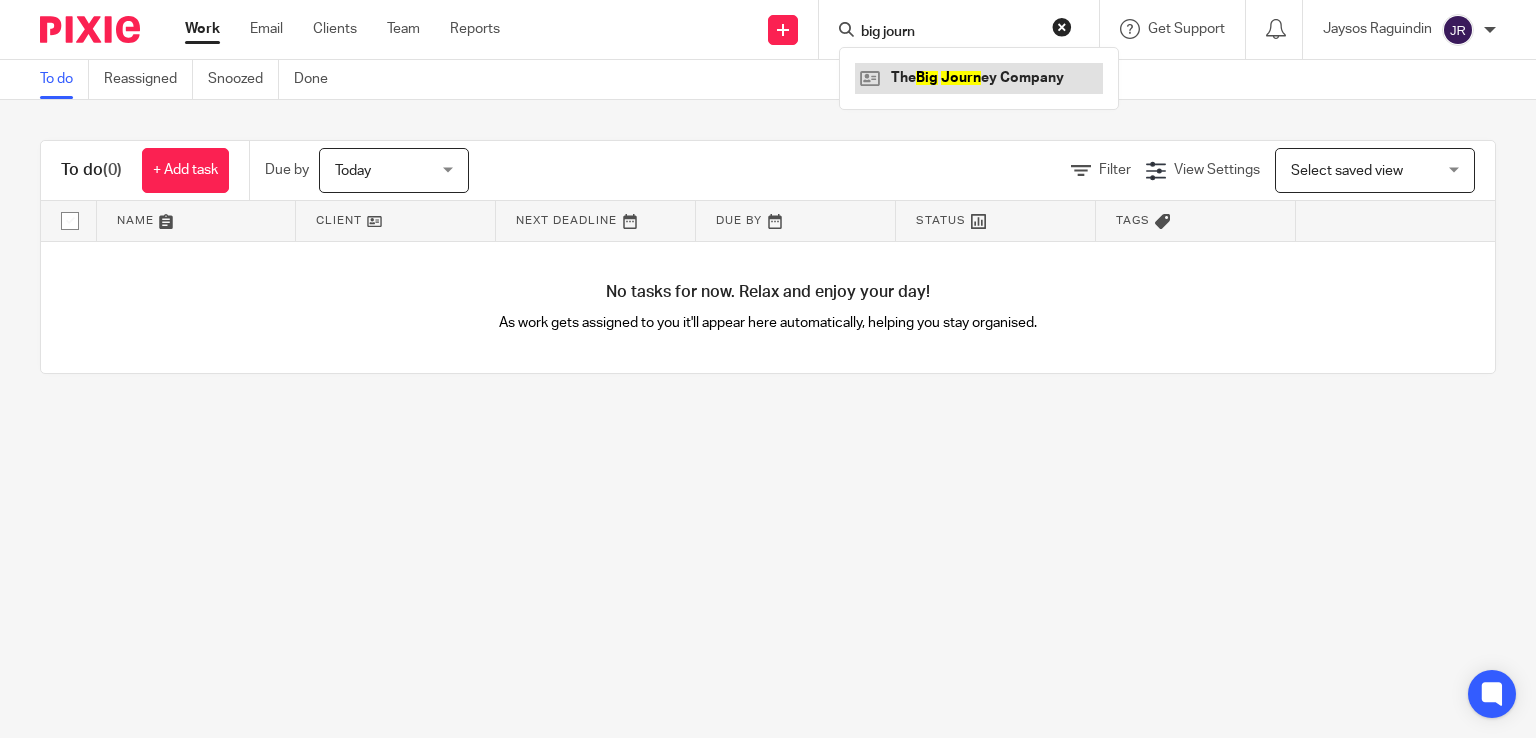 type on "big journ" 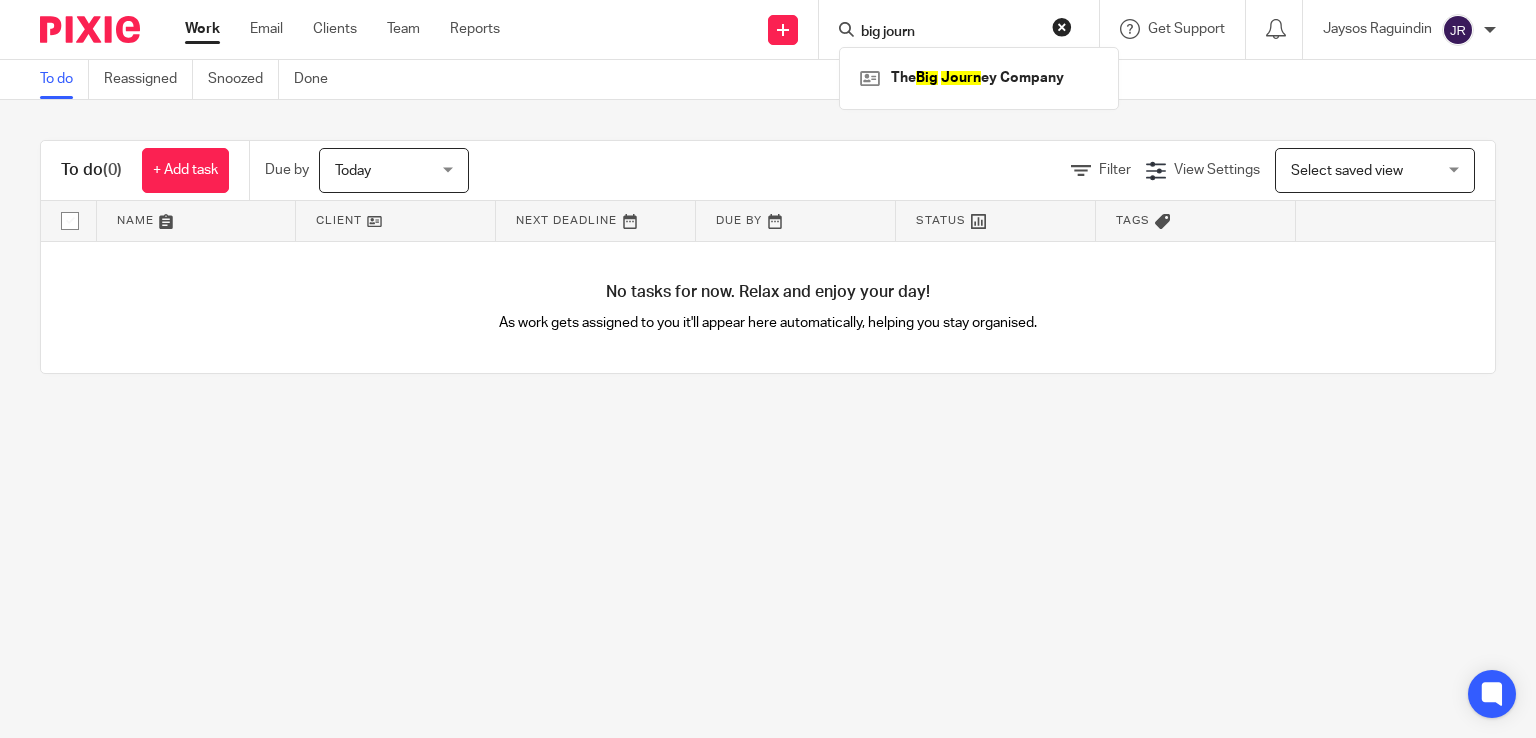 click at bounding box center (1062, 27) 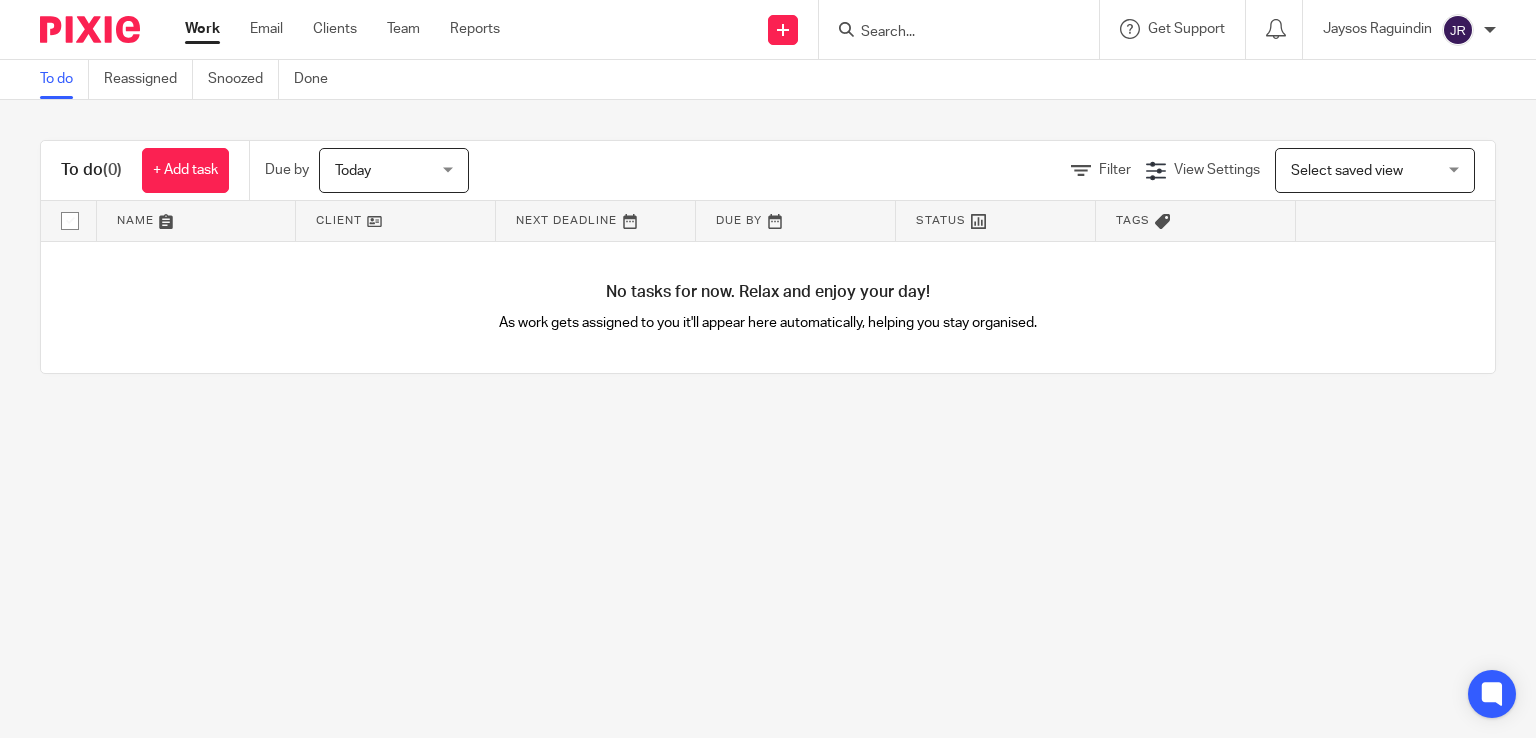 click at bounding box center [959, 29] 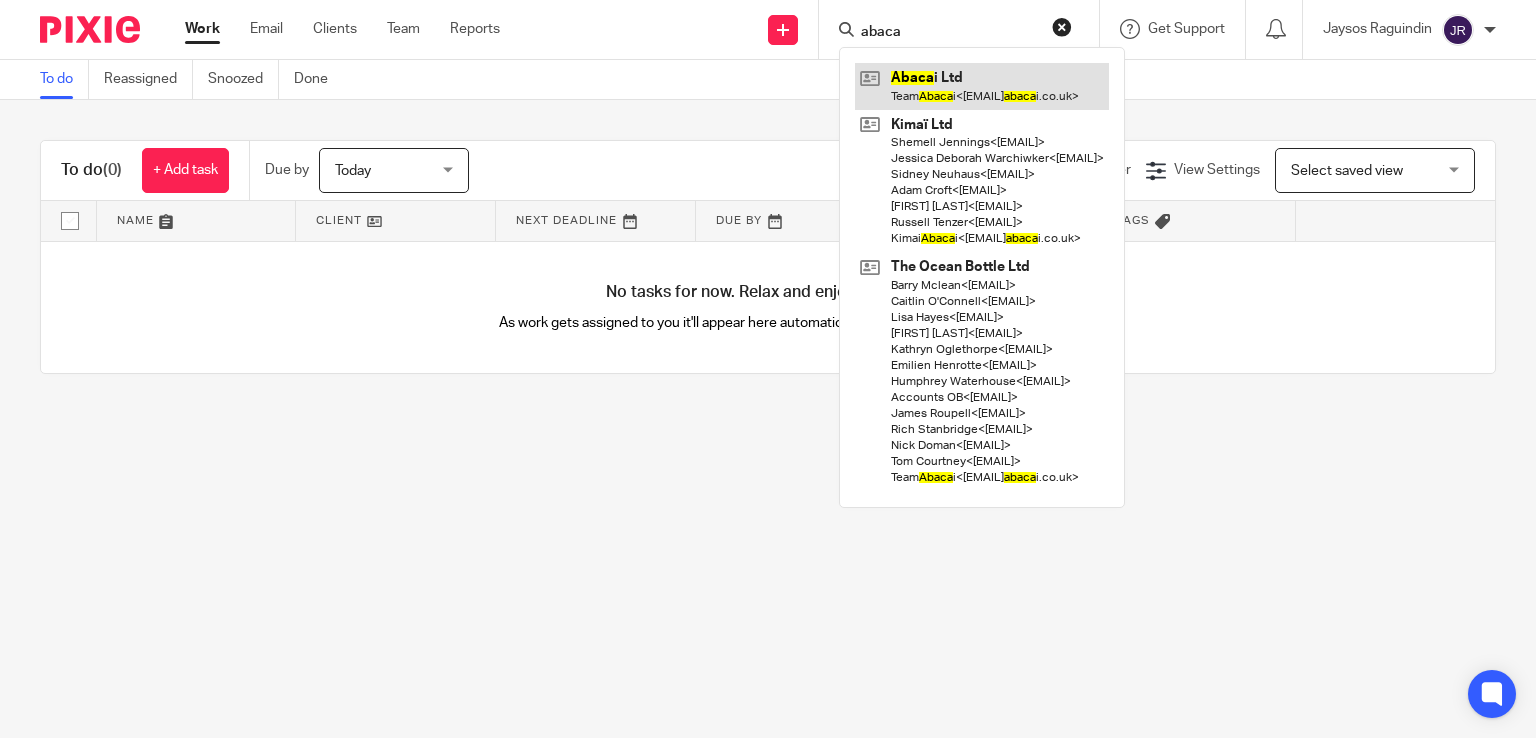 type on "abaca" 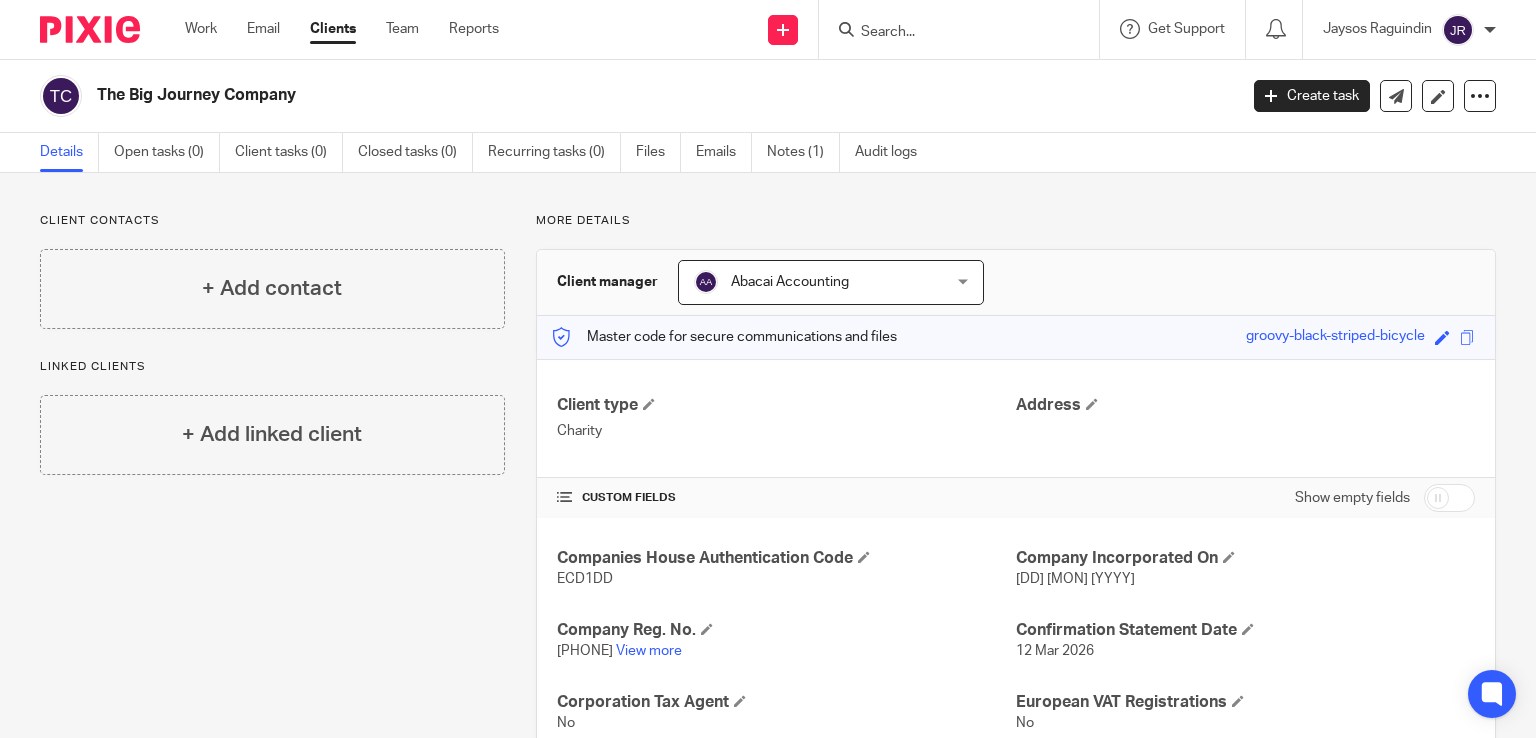 scroll, scrollTop: 0, scrollLeft: 0, axis: both 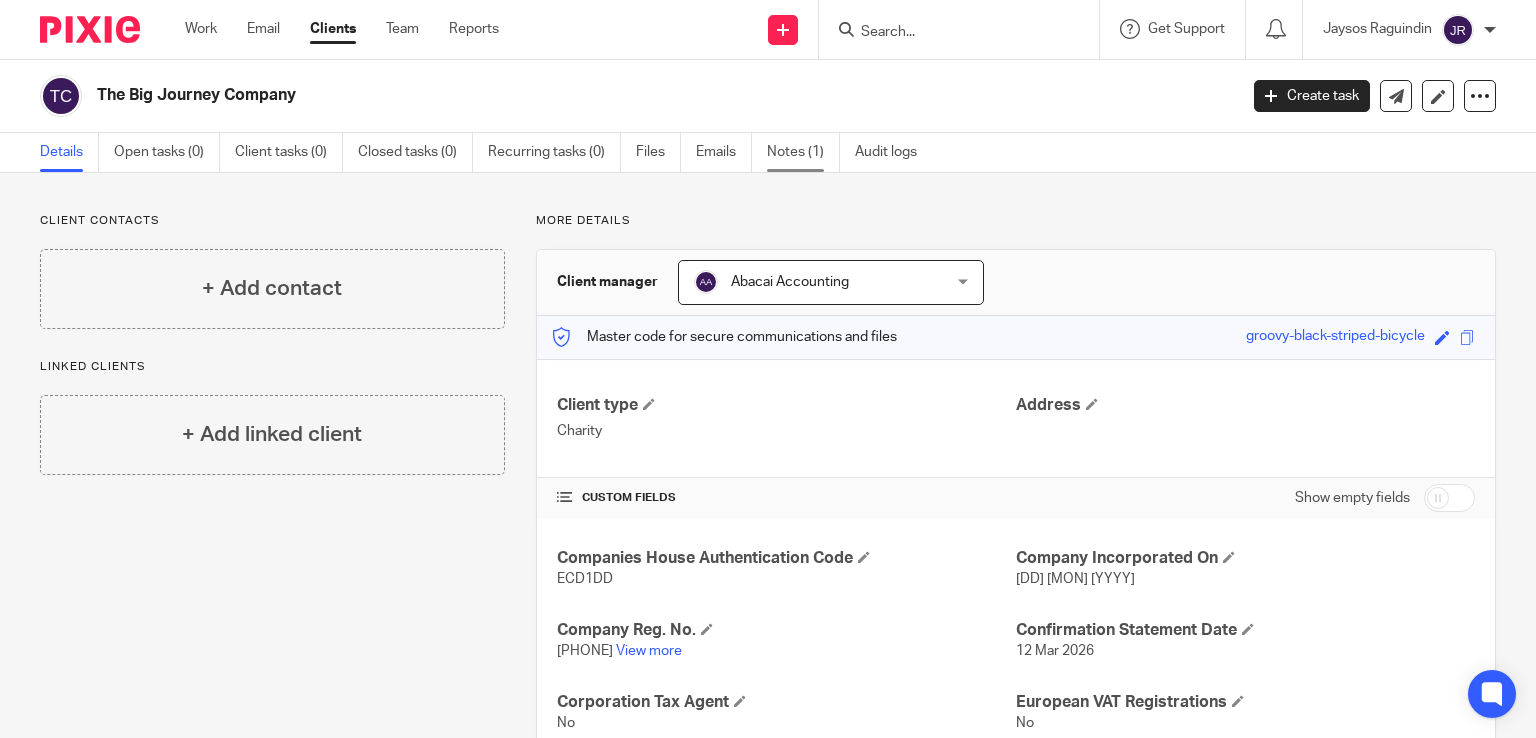 click on "Notes (1)" at bounding box center (803, 152) 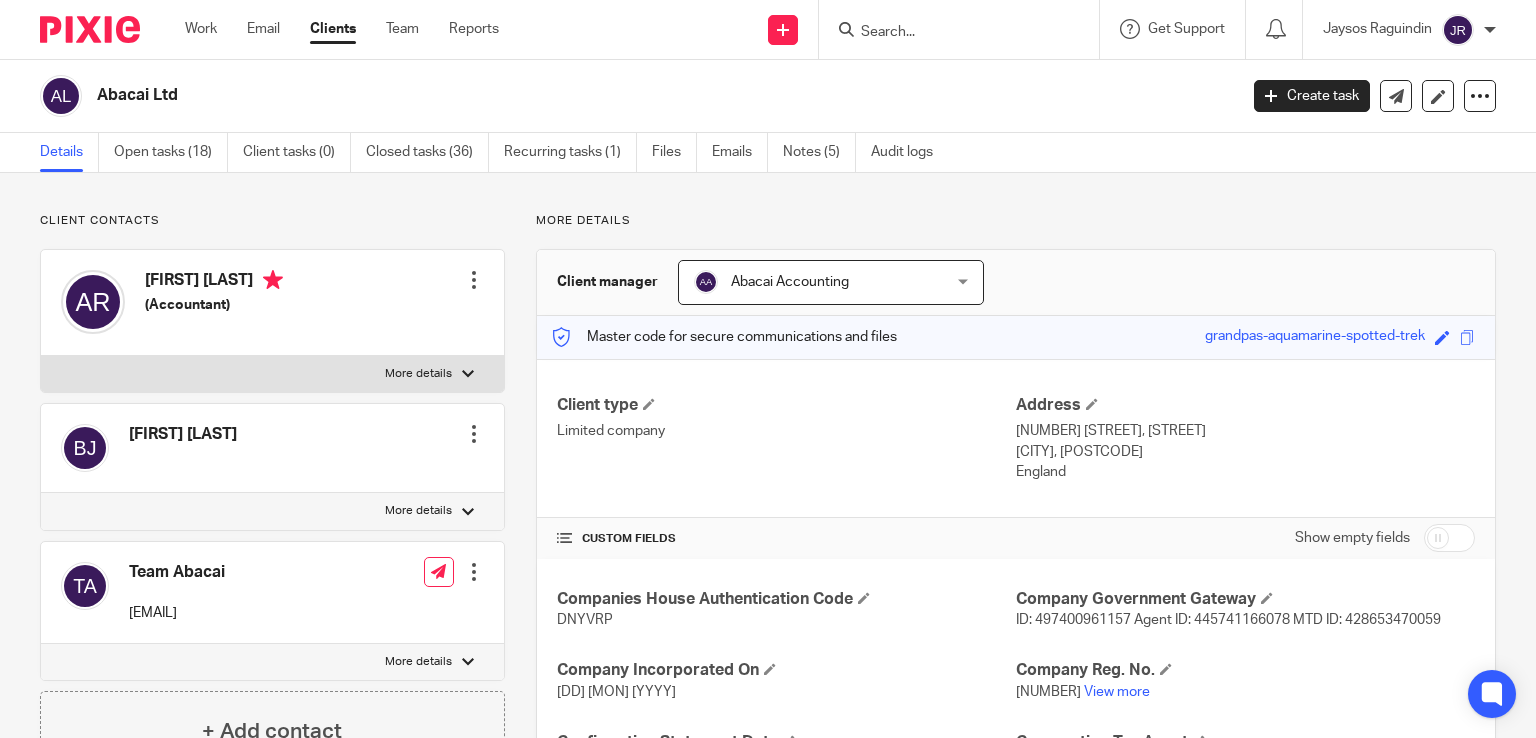 scroll, scrollTop: 0, scrollLeft: 0, axis: both 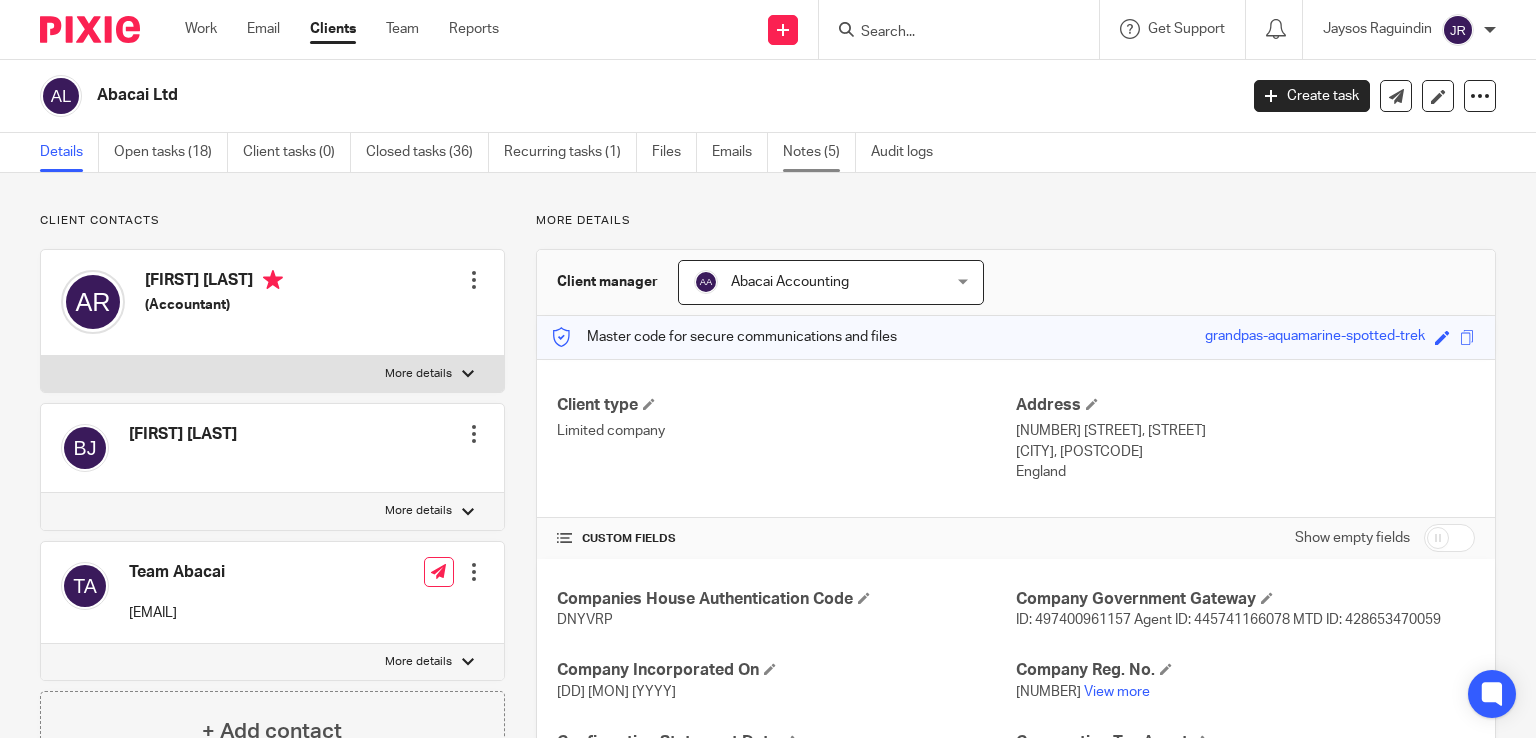 click on "Notes (5)" at bounding box center [819, 152] 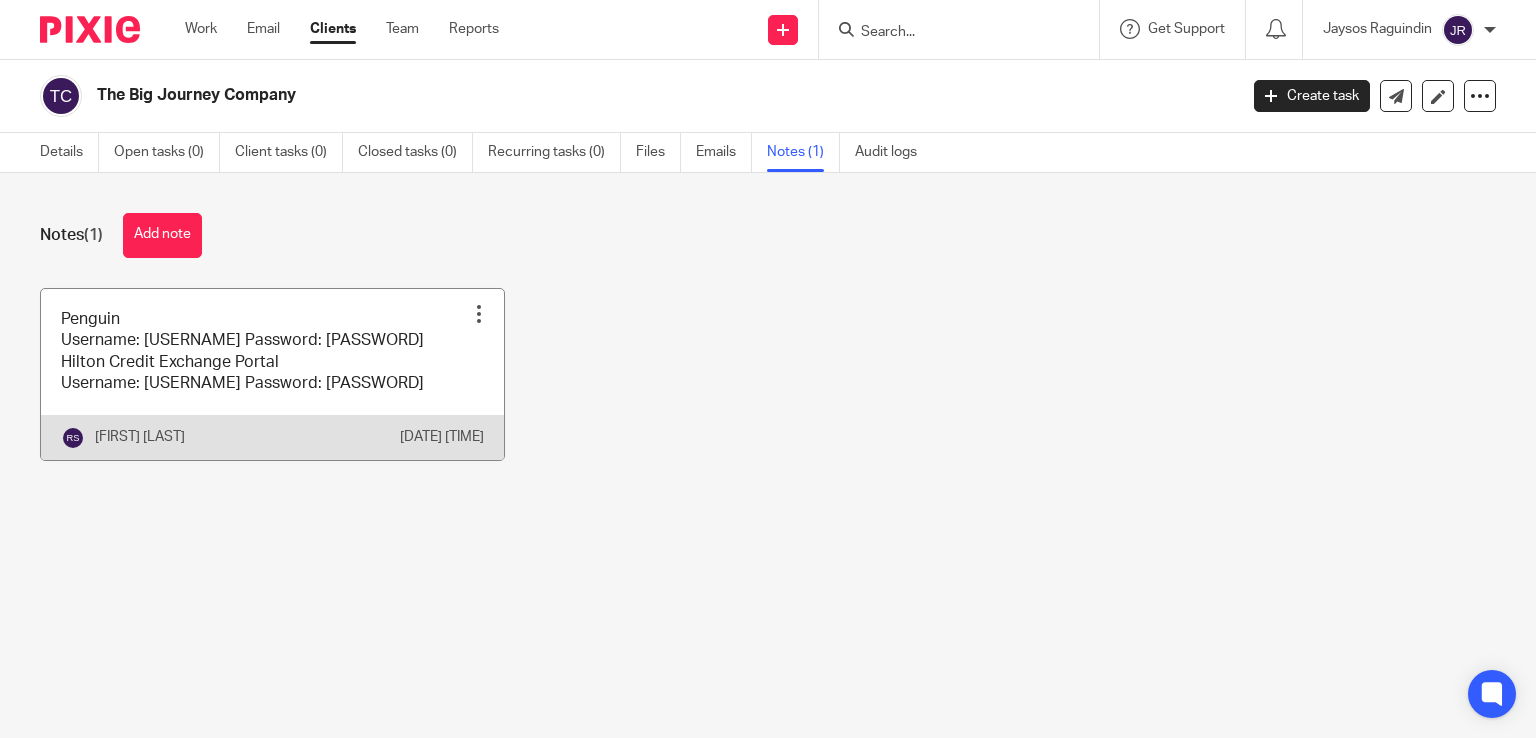 scroll, scrollTop: 0, scrollLeft: 0, axis: both 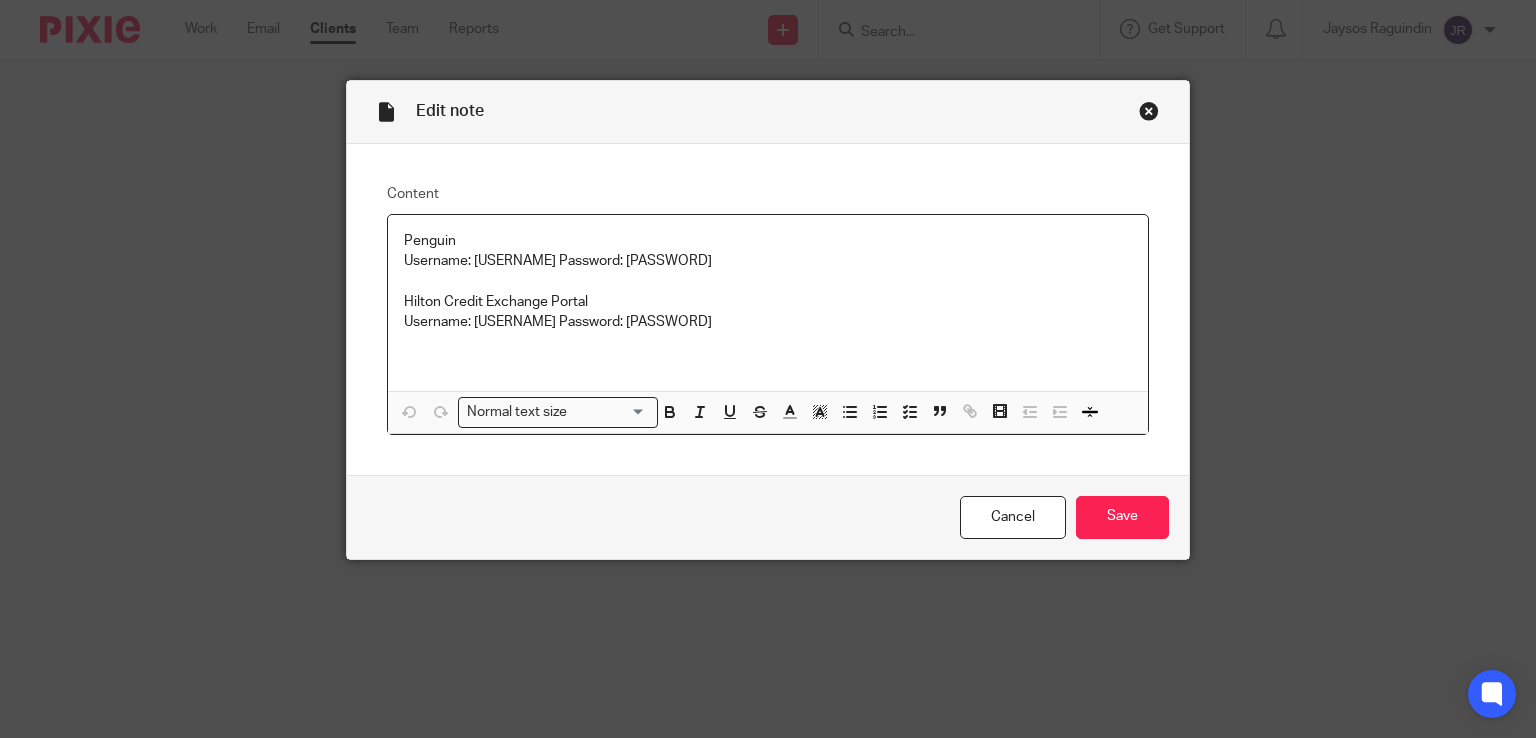 click at bounding box center (1149, 111) 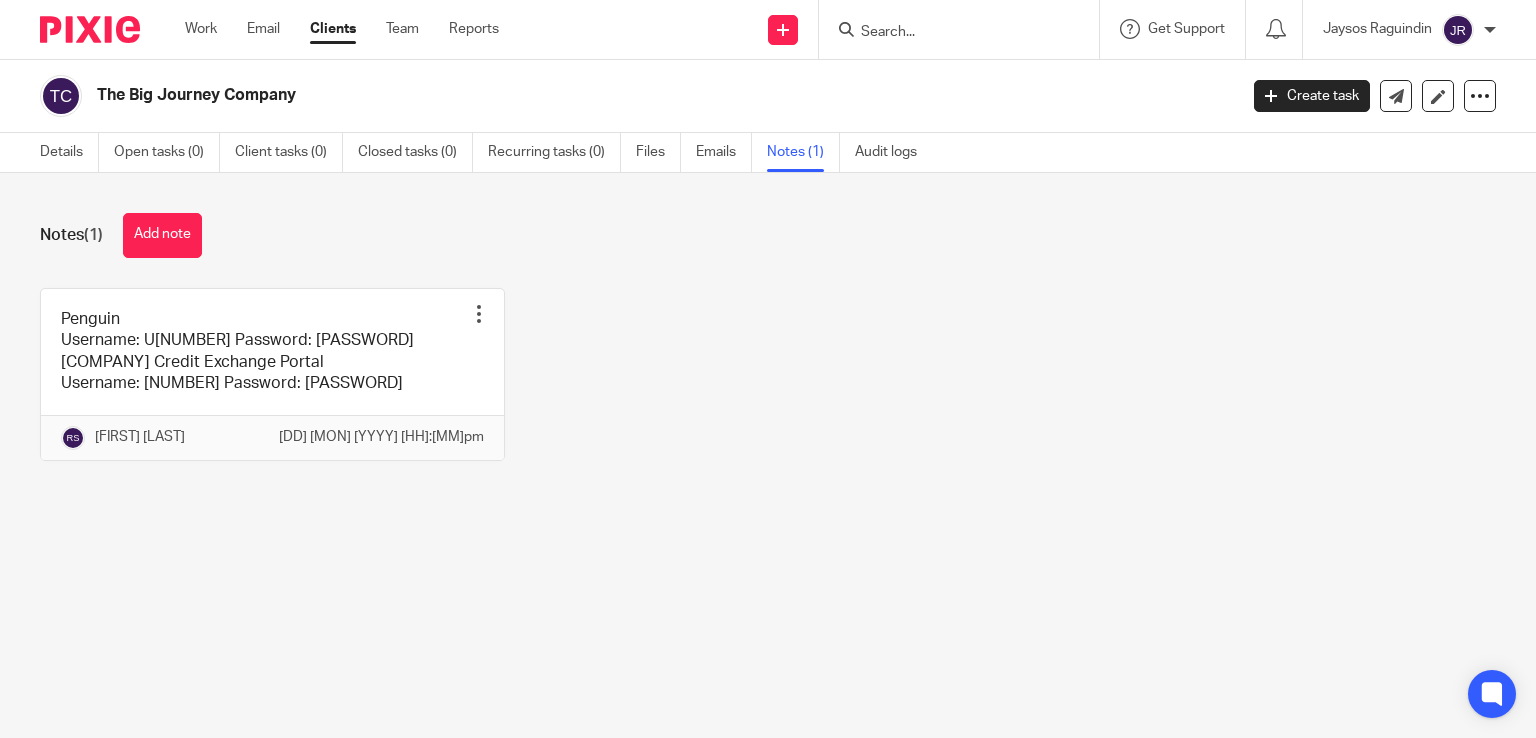 scroll, scrollTop: 0, scrollLeft: 0, axis: both 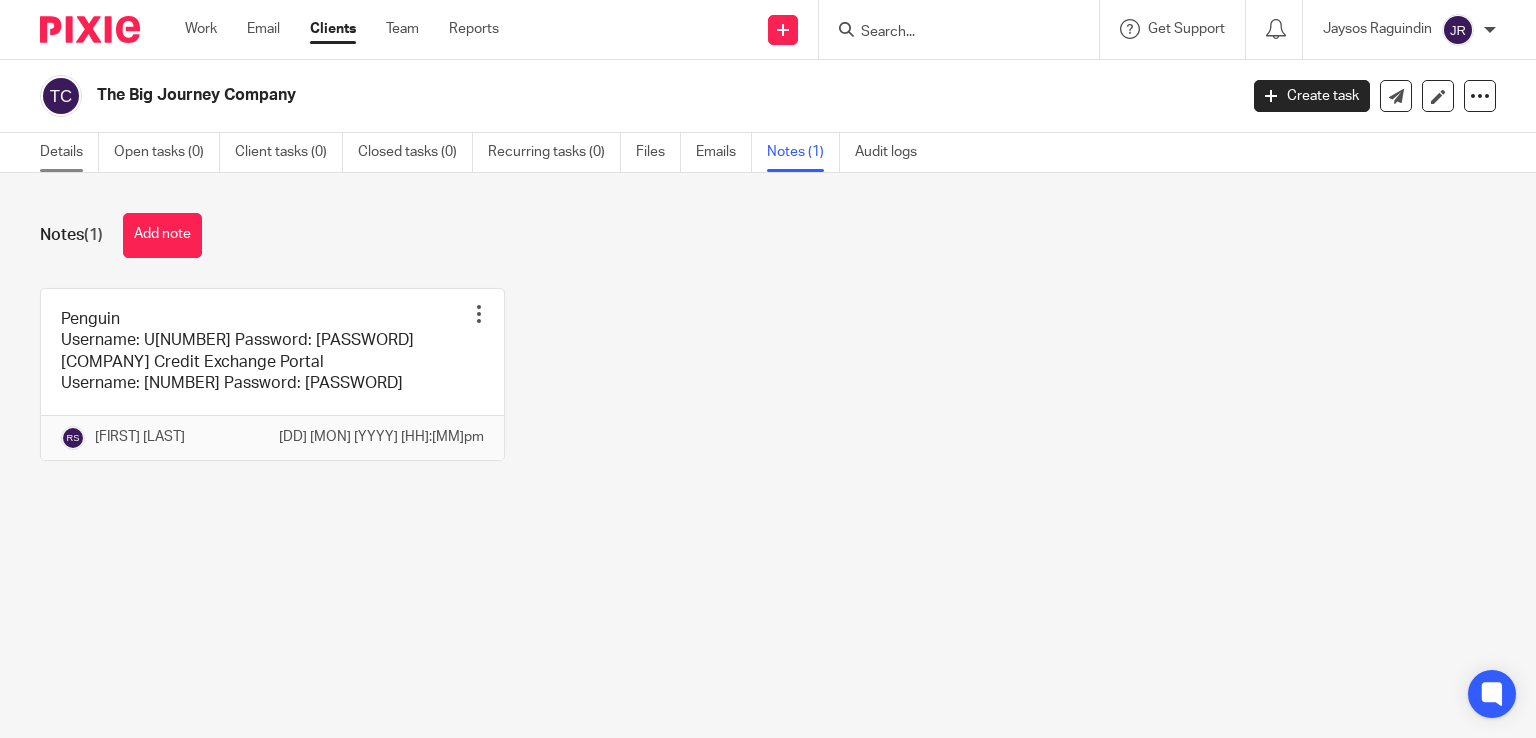 click on "Details" at bounding box center [69, 152] 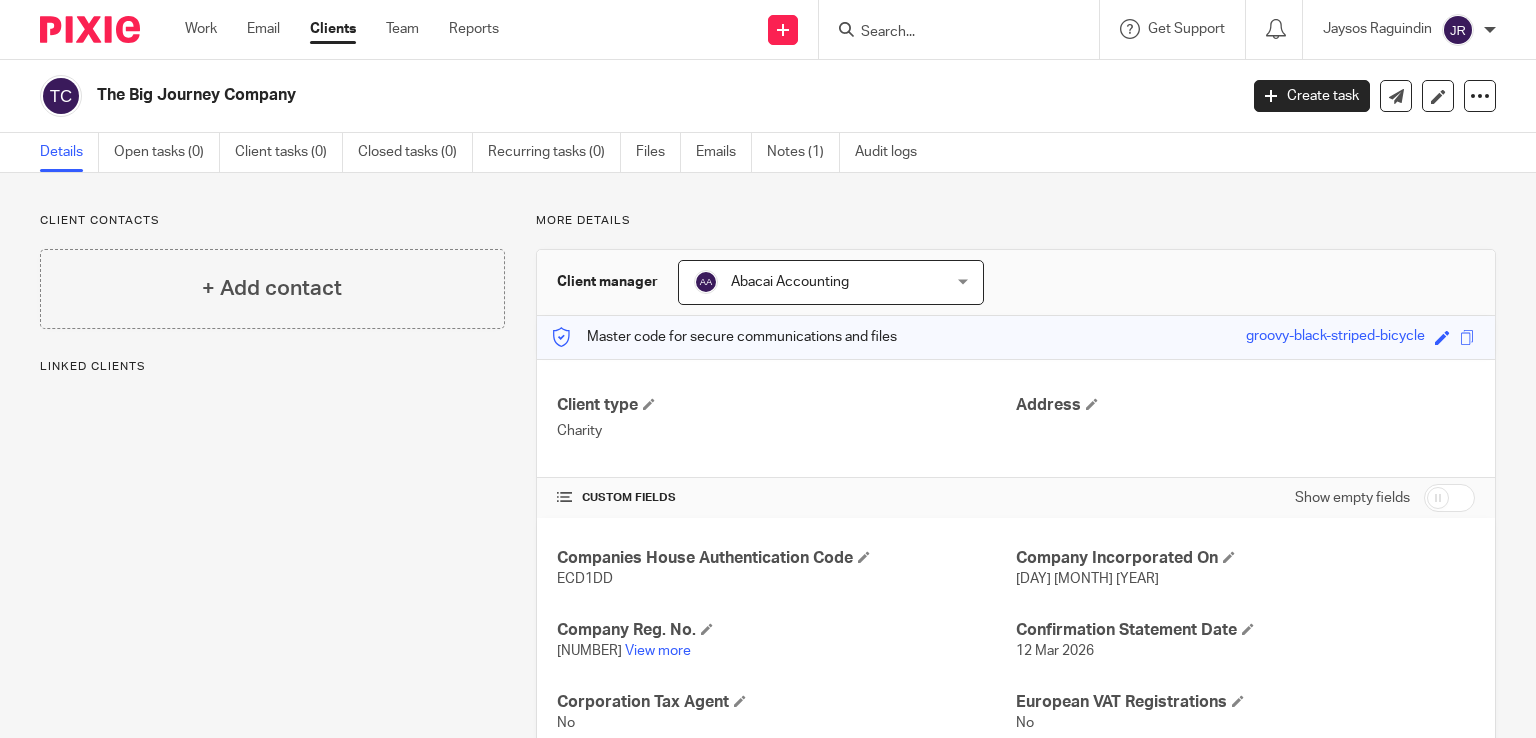 scroll, scrollTop: 0, scrollLeft: 0, axis: both 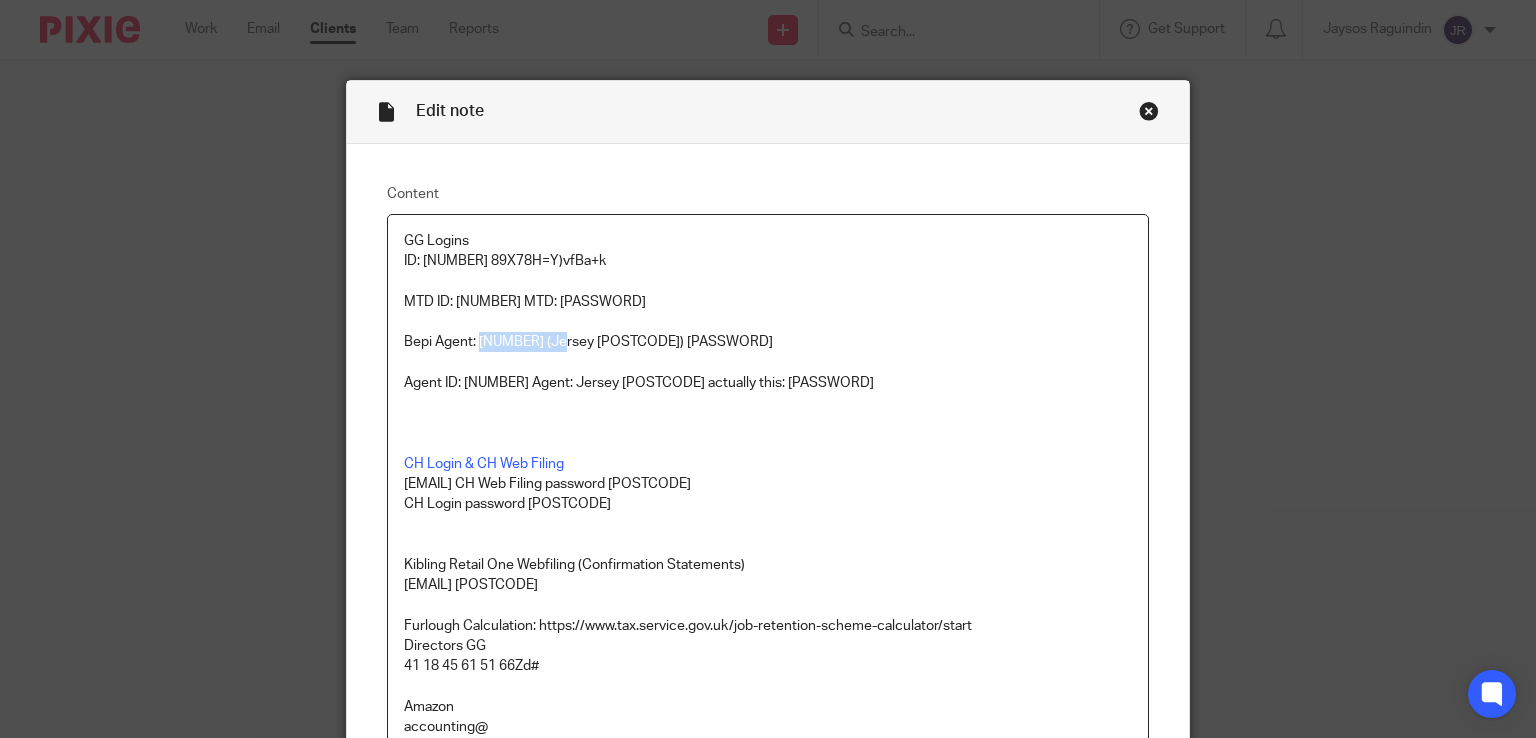 drag, startPoint x: 472, startPoint y: 332, endPoint x: 587, endPoint y: 346, distance: 115.84904 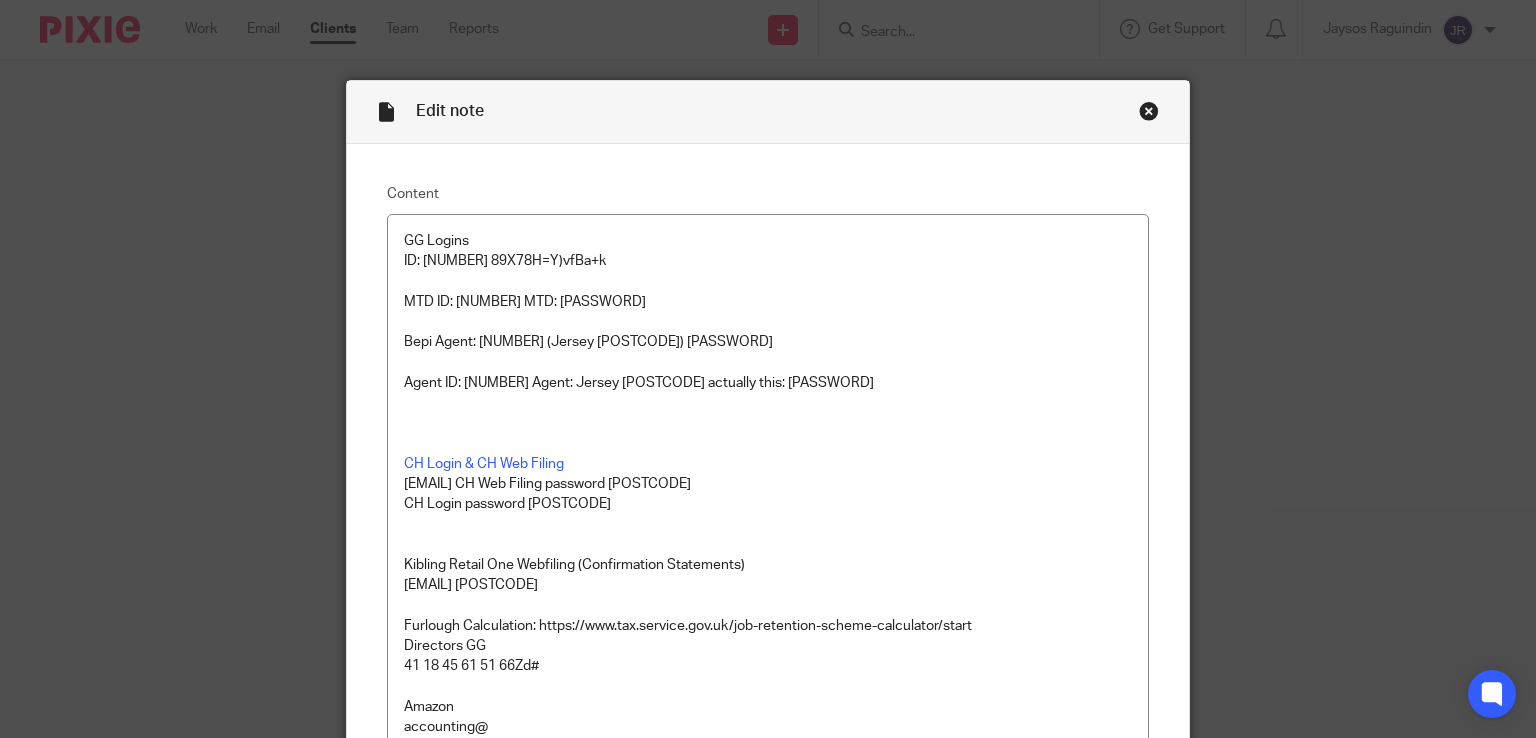 click on "Edit note
Content   GG Logins  ID: [NUMBER] 89X78H=Y)vfBa+k MTD ID: [NUMBER] MTD: [PASSWORD] Bepi Agent: [NUMBER] (Jersey [POSTCODE]) [PASSWORD] Agent ID: [NUMBER] Agent: Jersey [POSTCODE] actually this: [PASSWORD] CH Login & CH Web Filing [EMAIL] CH Web Filing password [POSTCODE] CH Login password [POSTCODE] Kibling Retail One Webfiling (Confirmation Statements)[EMAIL] [POSTCODE] Furlough Calculation: https://www.tax.service.gov.uk/job-retention-scheme-calculator/start Directors GG  41 18 45 61 51 66  Zd# Amazon [EMAIL] [PASSWORD] Government Gateway Identifier: IR5FLFBQXFAE-J2WPI6F5NF1W https://www.tax.service.gov.uk/agent/dashboard Pension Regulator [EMAIL] P: [NUMBER] [NUMBER] Bepi personal [NUMBER] [POSTCODE] C-Akc/H8w&YP5ka VAT Number [NUMBER] Date [DATE] Old? CH Web Filing  [EMAIL]  Jersey [POSTCODE] Carta ?4n_6$$wL8C3jFy" at bounding box center (768, 369) 